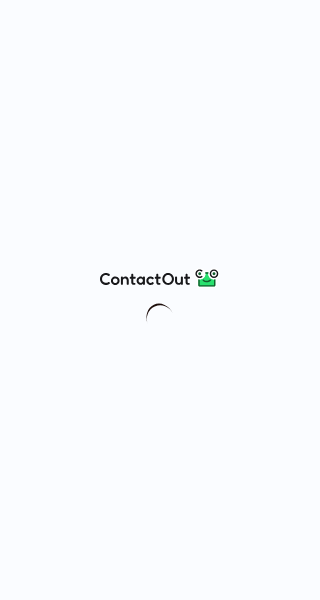 scroll, scrollTop: 0, scrollLeft: 0, axis: both 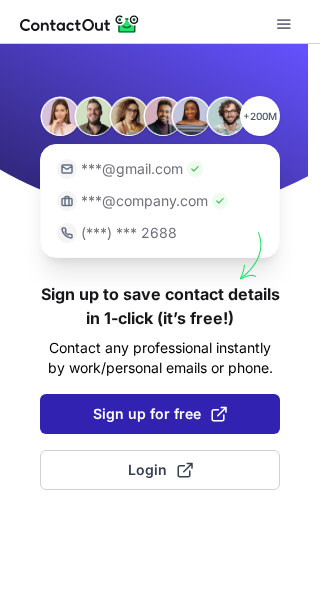 click on "Sign up for free" at bounding box center (160, 414) 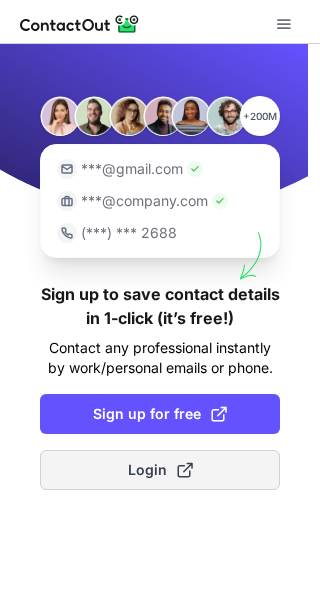 click on "Login" at bounding box center (160, 470) 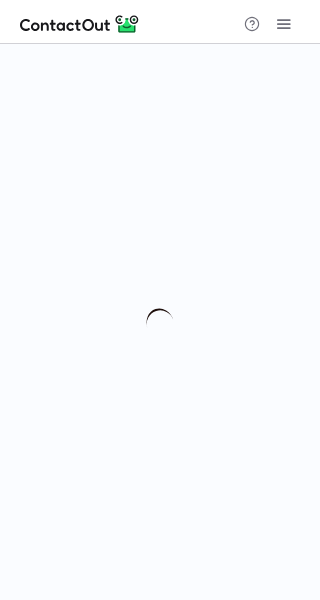 scroll, scrollTop: 0, scrollLeft: 0, axis: both 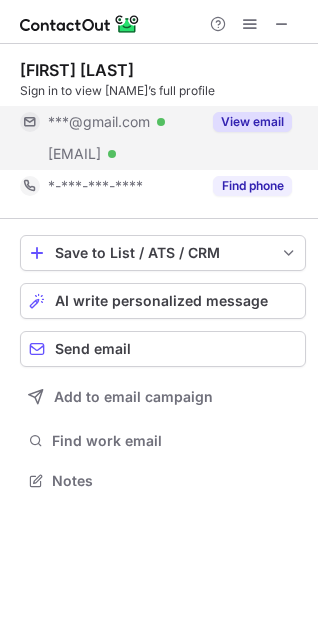 click on "View email" at bounding box center (246, 122) 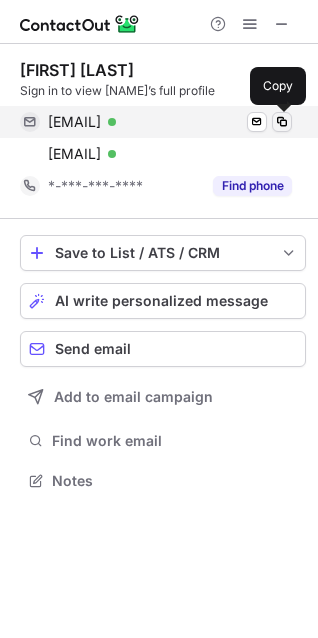 click at bounding box center (282, 122) 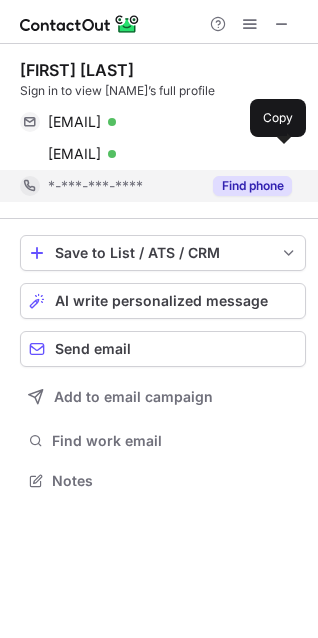 drag, startPoint x: 275, startPoint y: 155, endPoint x: 272, endPoint y: 179, distance: 24.186773 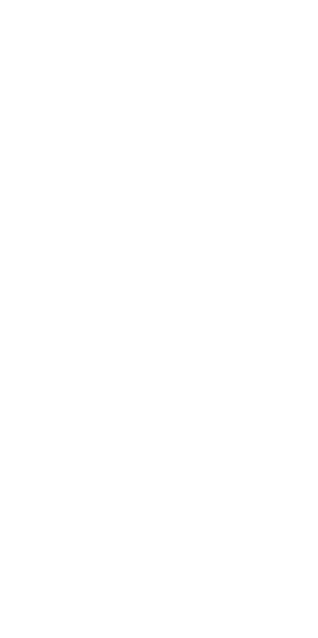 scroll, scrollTop: 0, scrollLeft: 0, axis: both 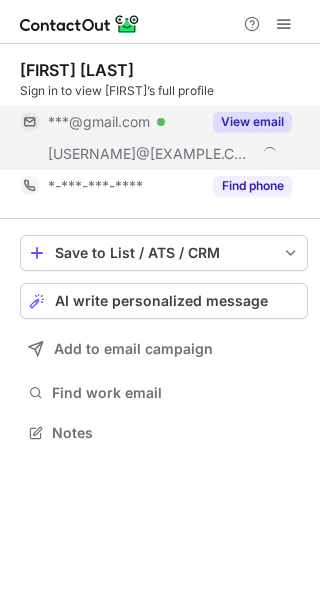 click on "View email" at bounding box center [252, 122] 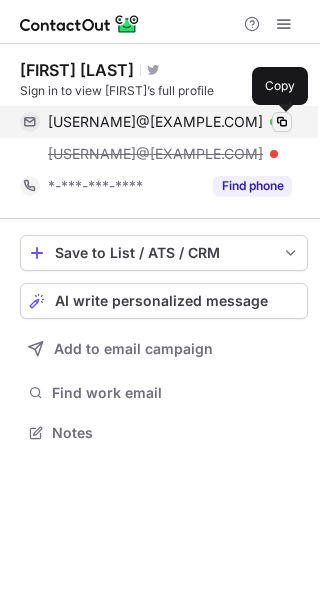 click at bounding box center (282, 122) 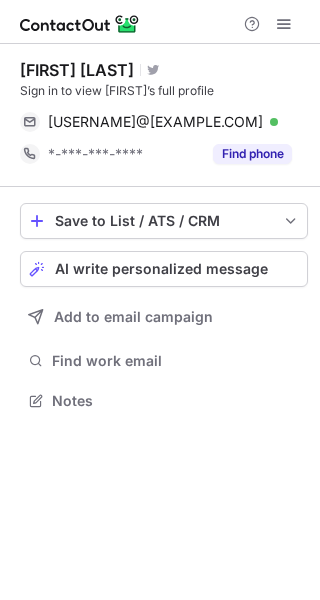 scroll, scrollTop: 387, scrollLeft: 320, axis: both 